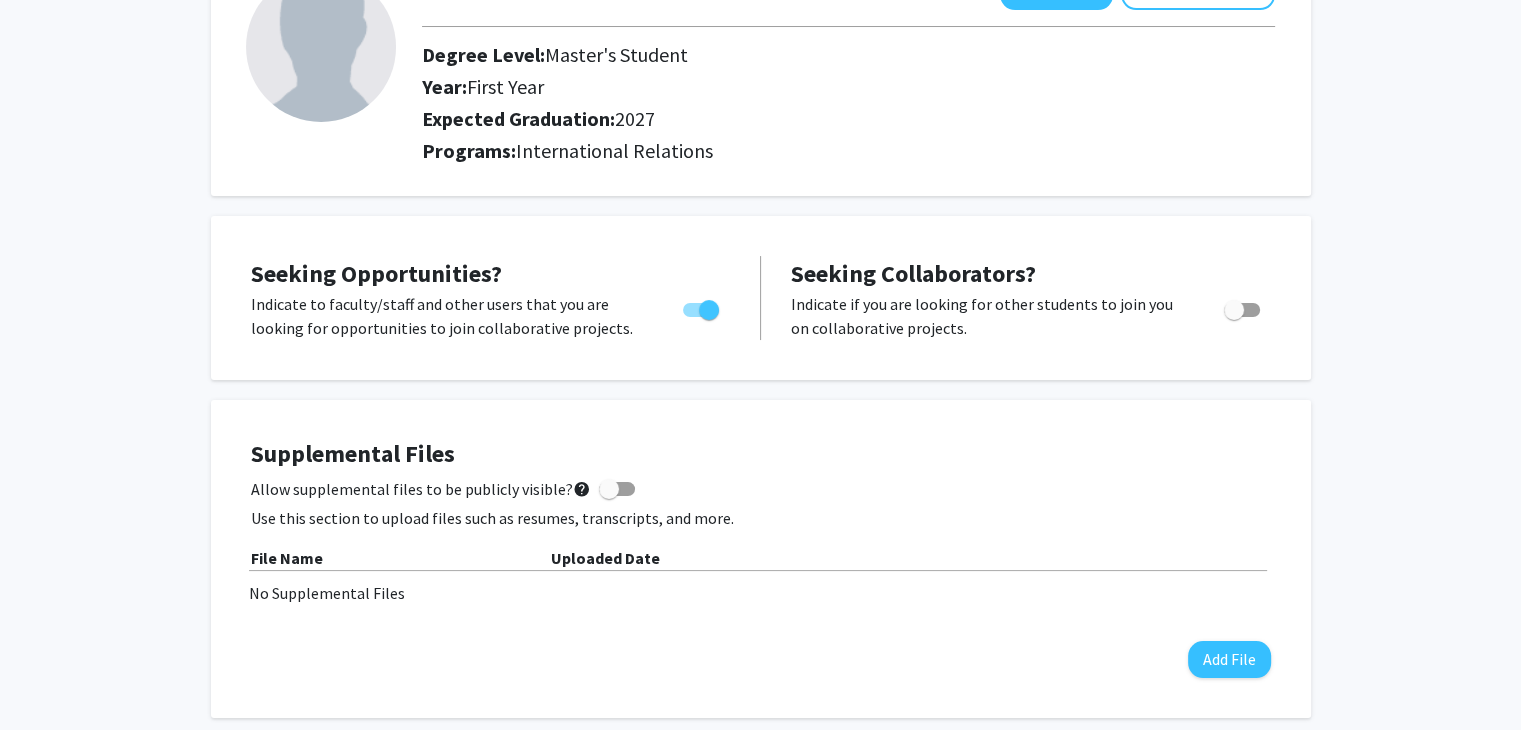 scroll, scrollTop: 0, scrollLeft: 0, axis: both 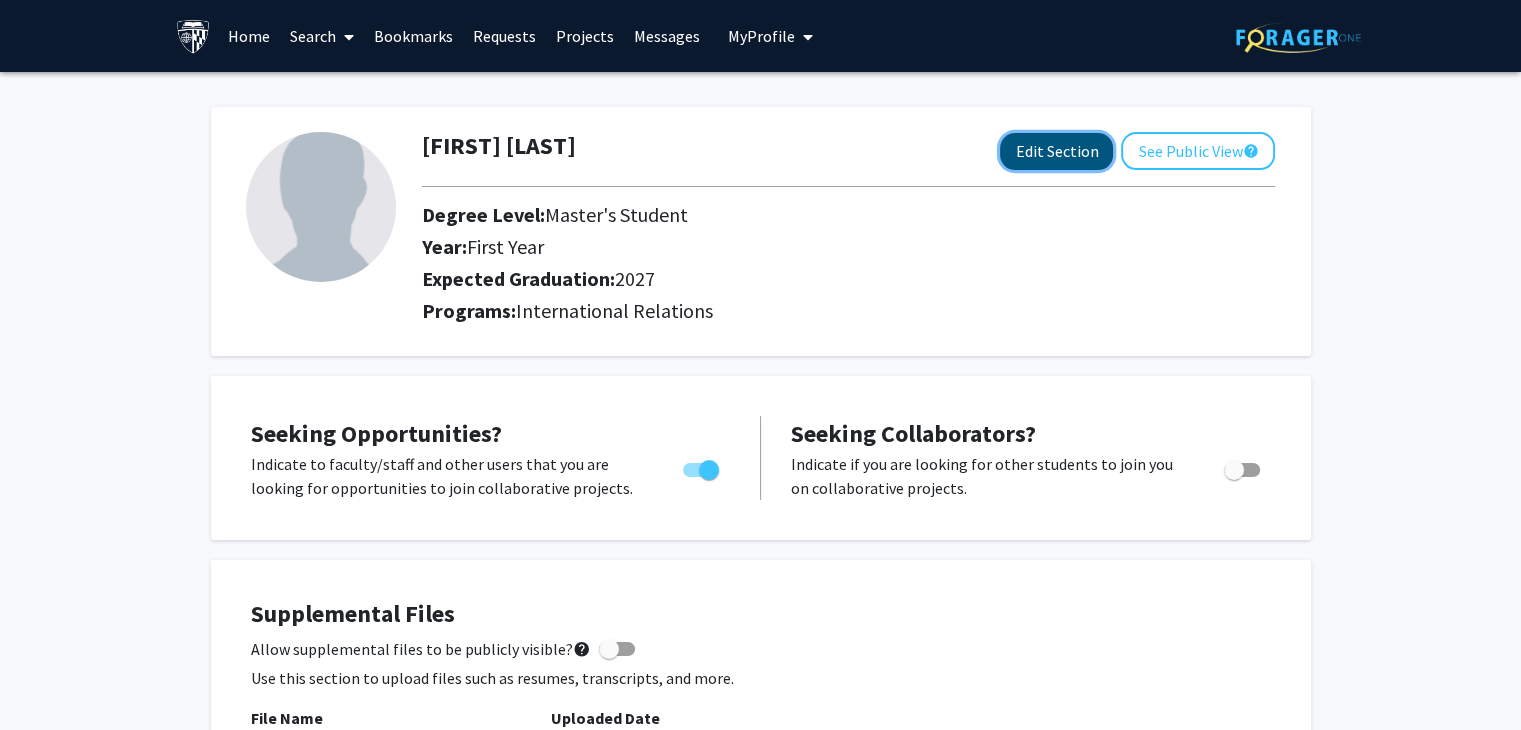 click on "Edit Section" 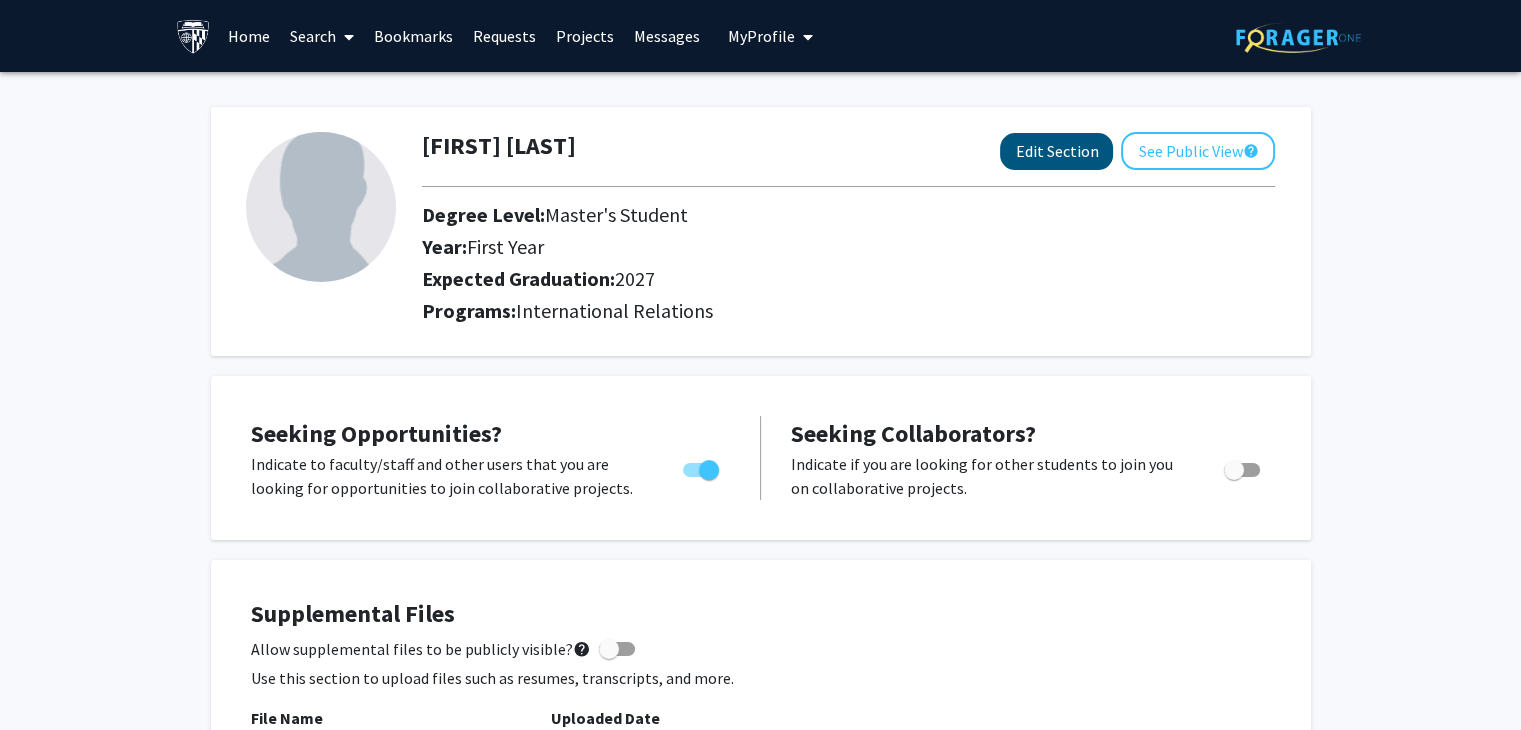 select on "first_year" 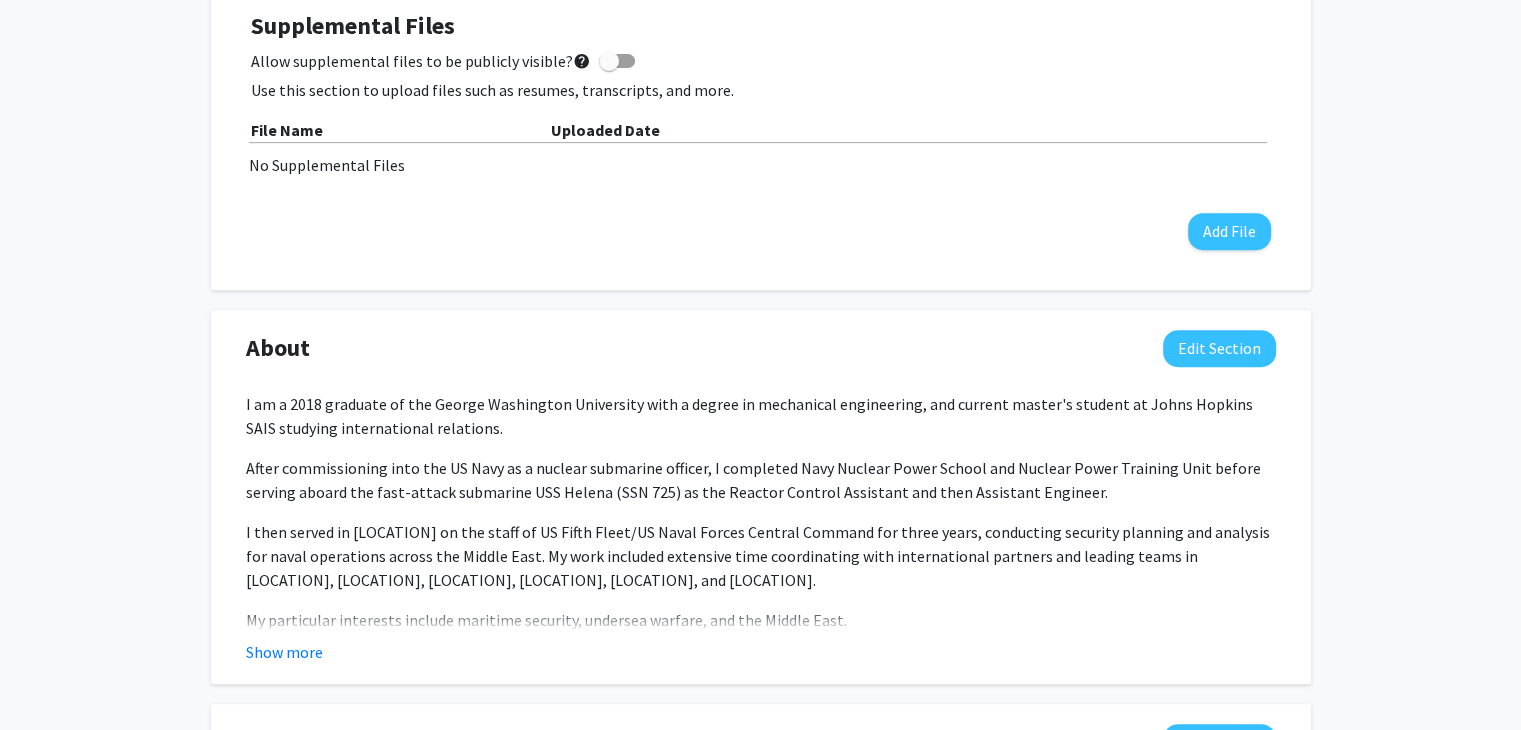 scroll, scrollTop: 1016, scrollLeft: 0, axis: vertical 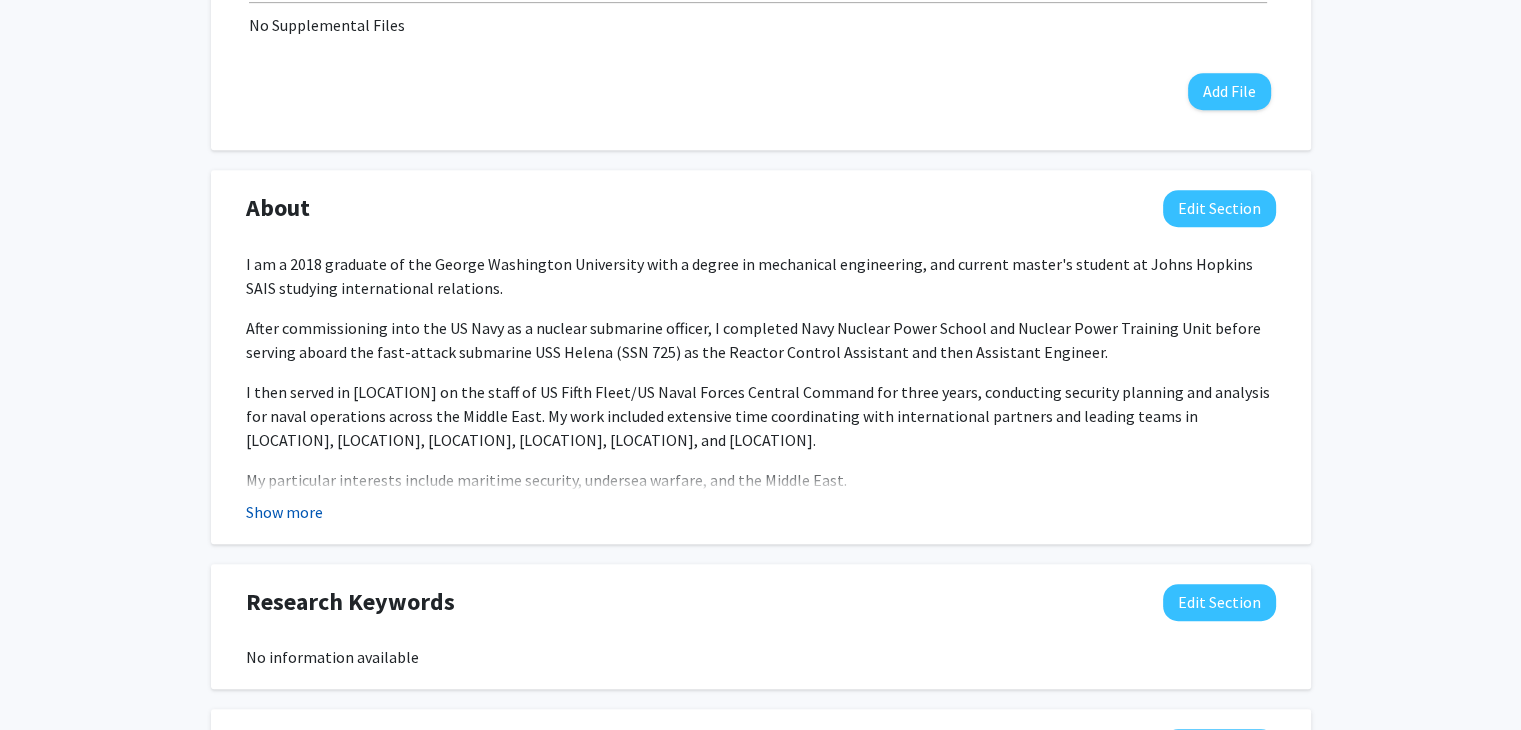 click on "Show more" 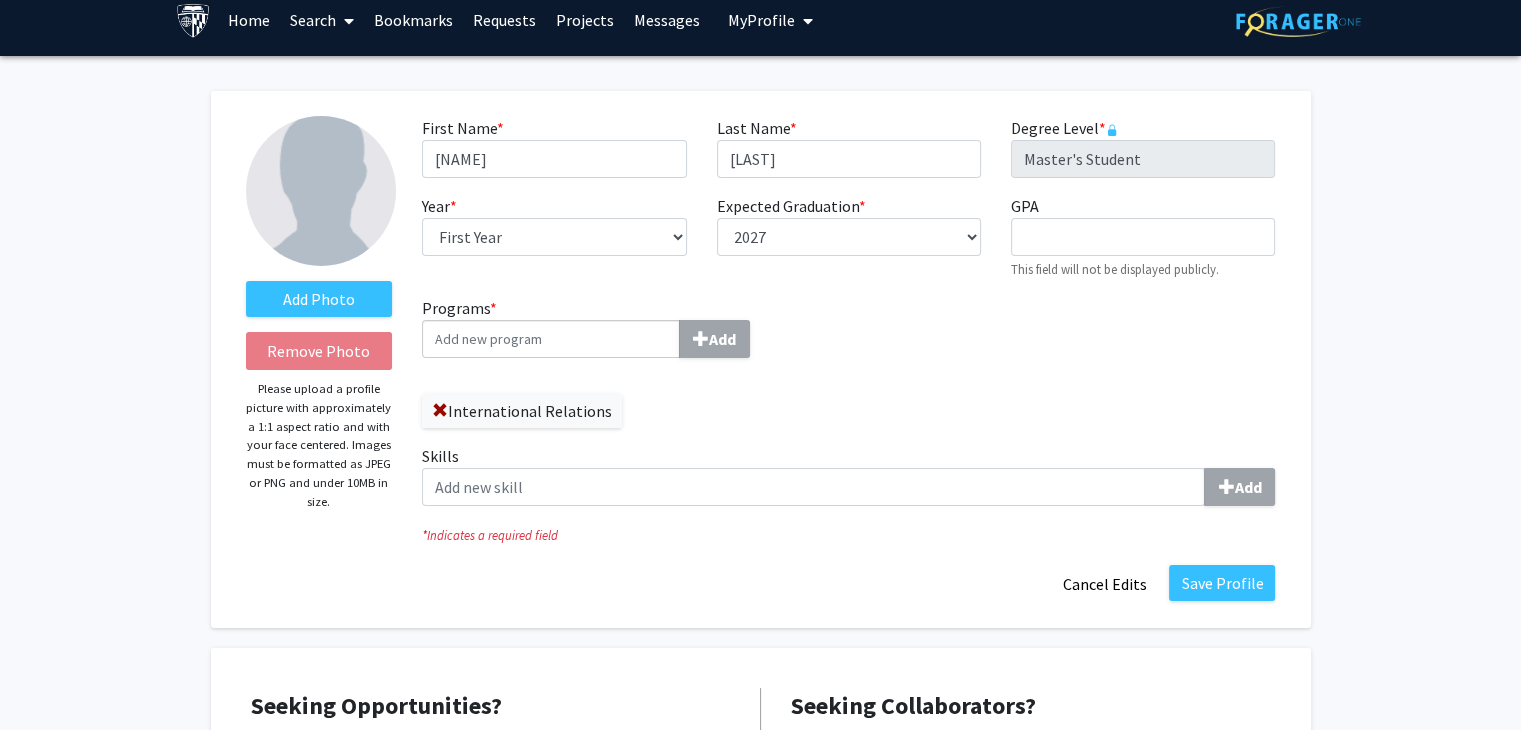 scroll, scrollTop: 0, scrollLeft: 0, axis: both 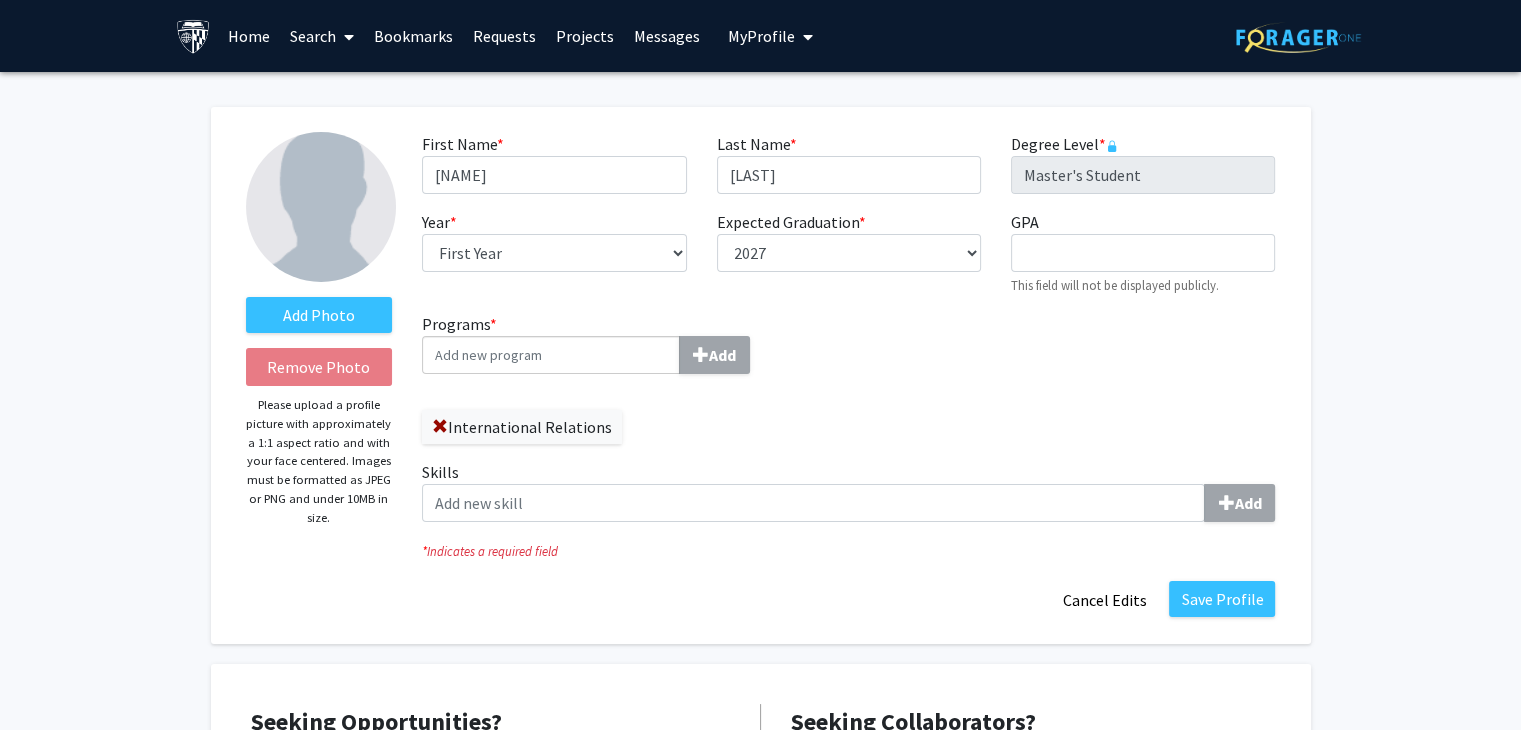 click on "Search" at bounding box center (322, 36) 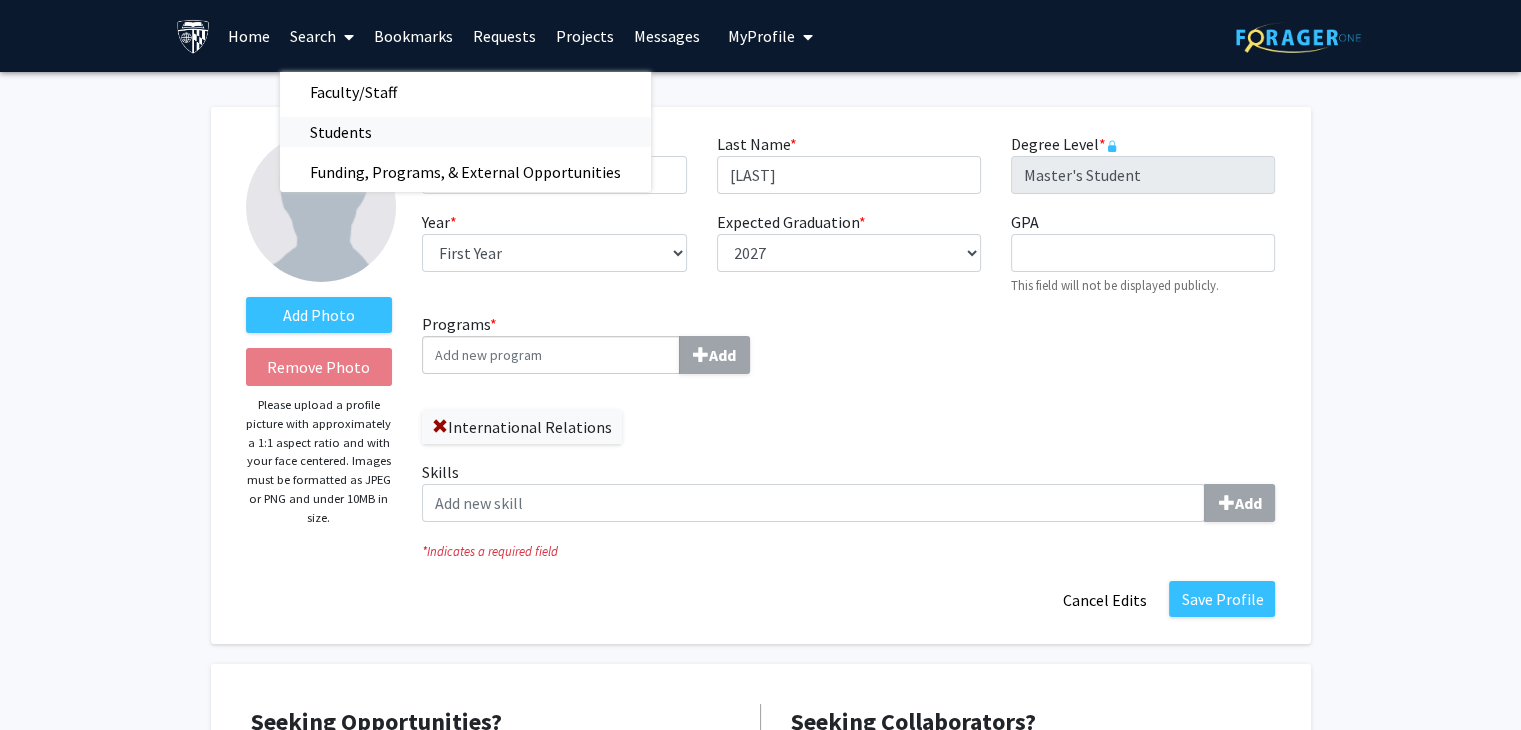 click on "Students" at bounding box center [341, 132] 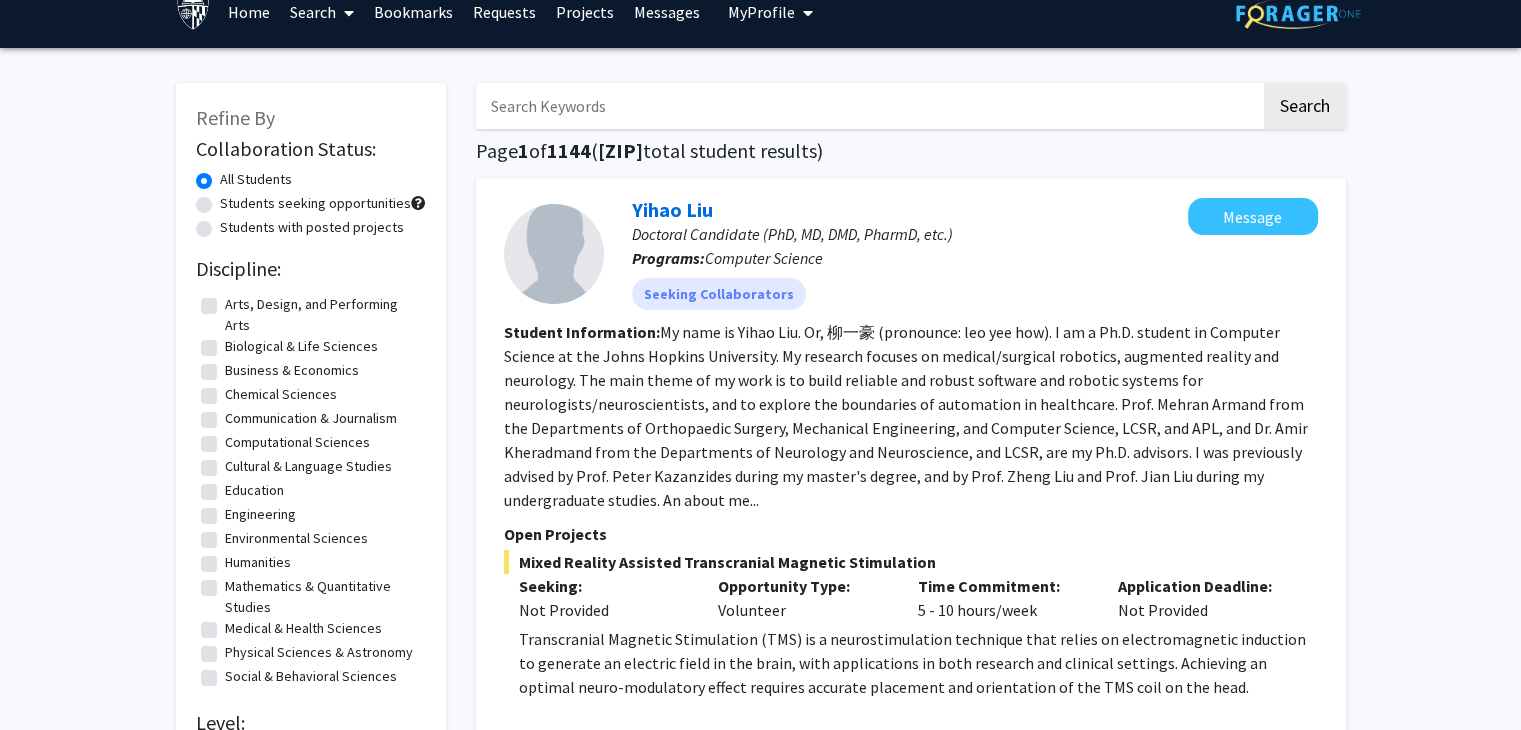 scroll, scrollTop: 0, scrollLeft: 0, axis: both 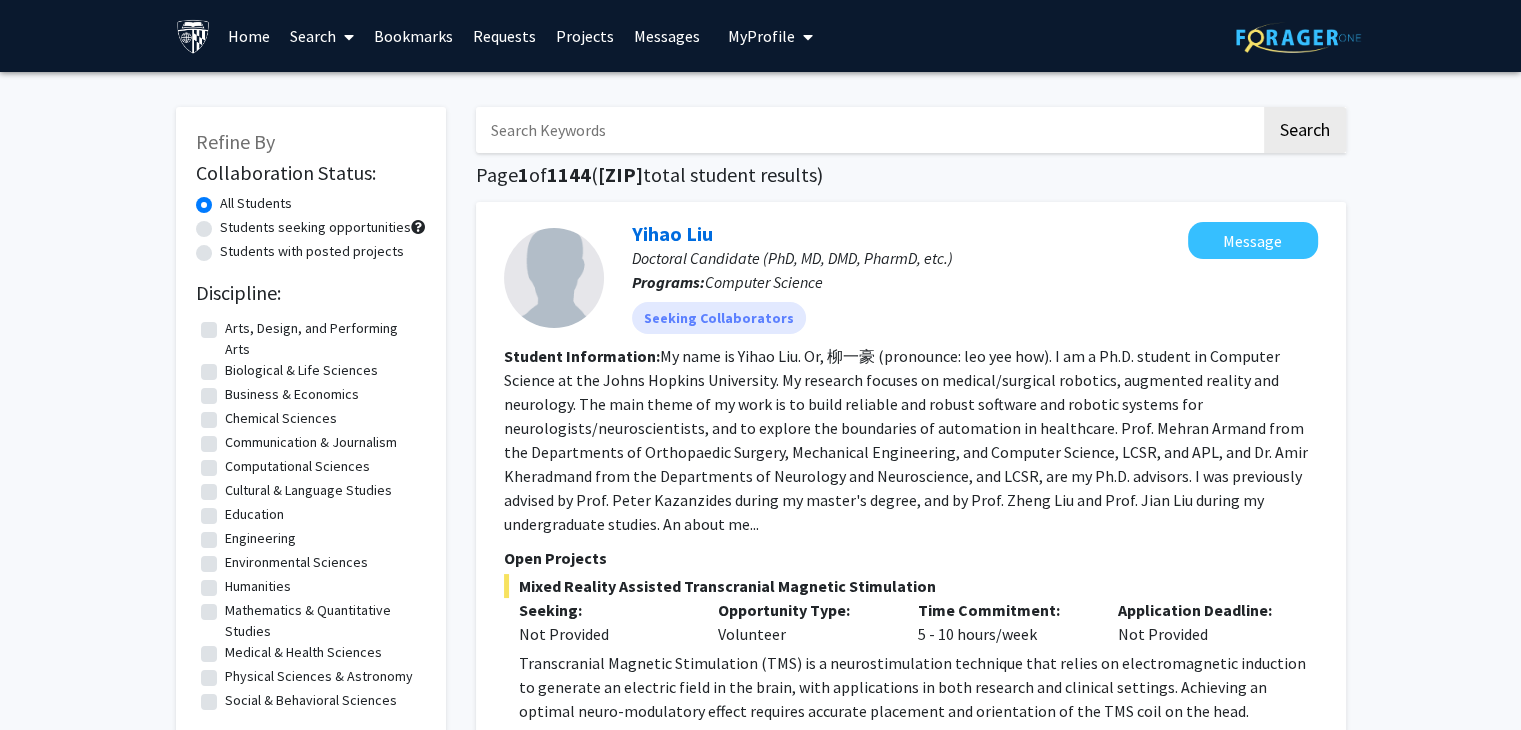 click on "Search" at bounding box center (322, 36) 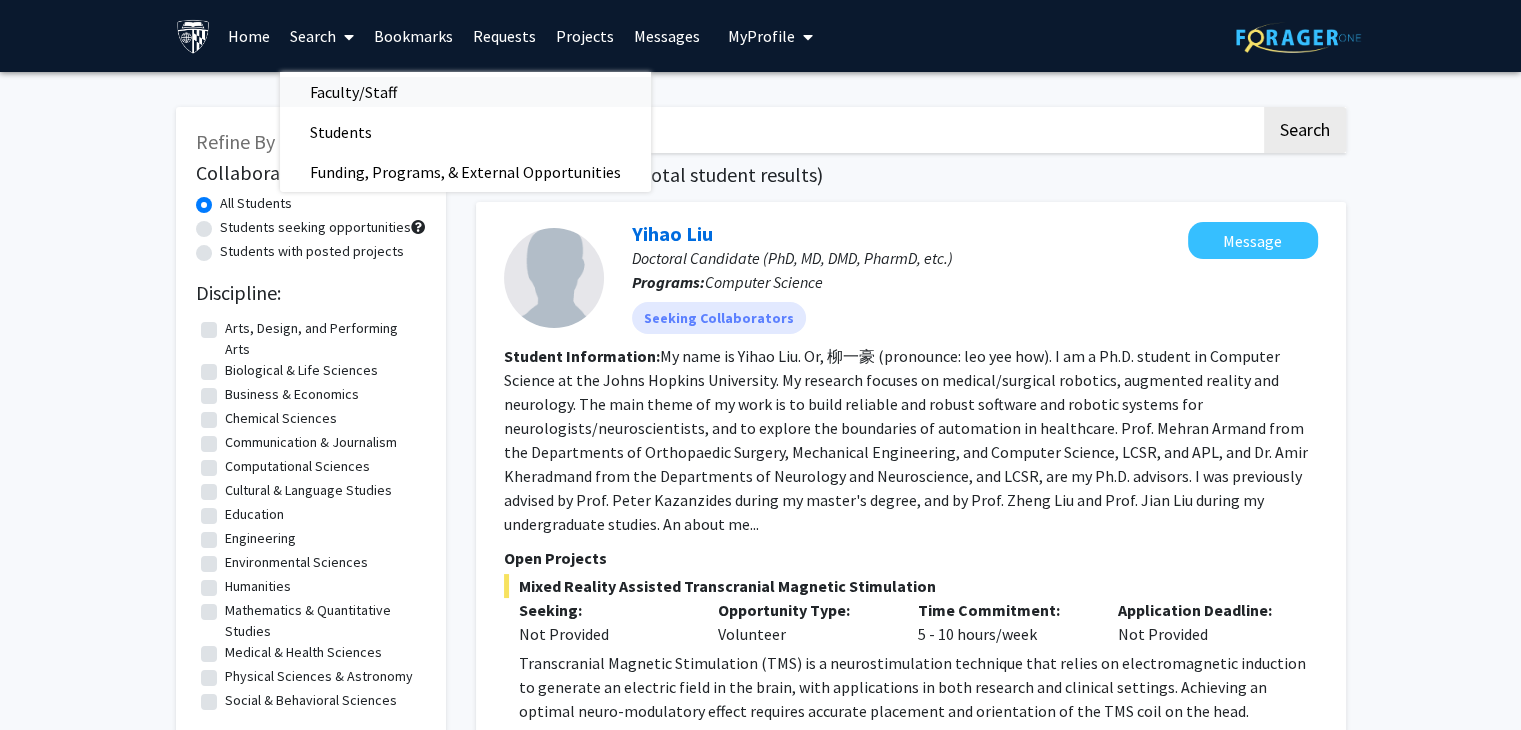 click on "Faculty/Staff" at bounding box center [353, 92] 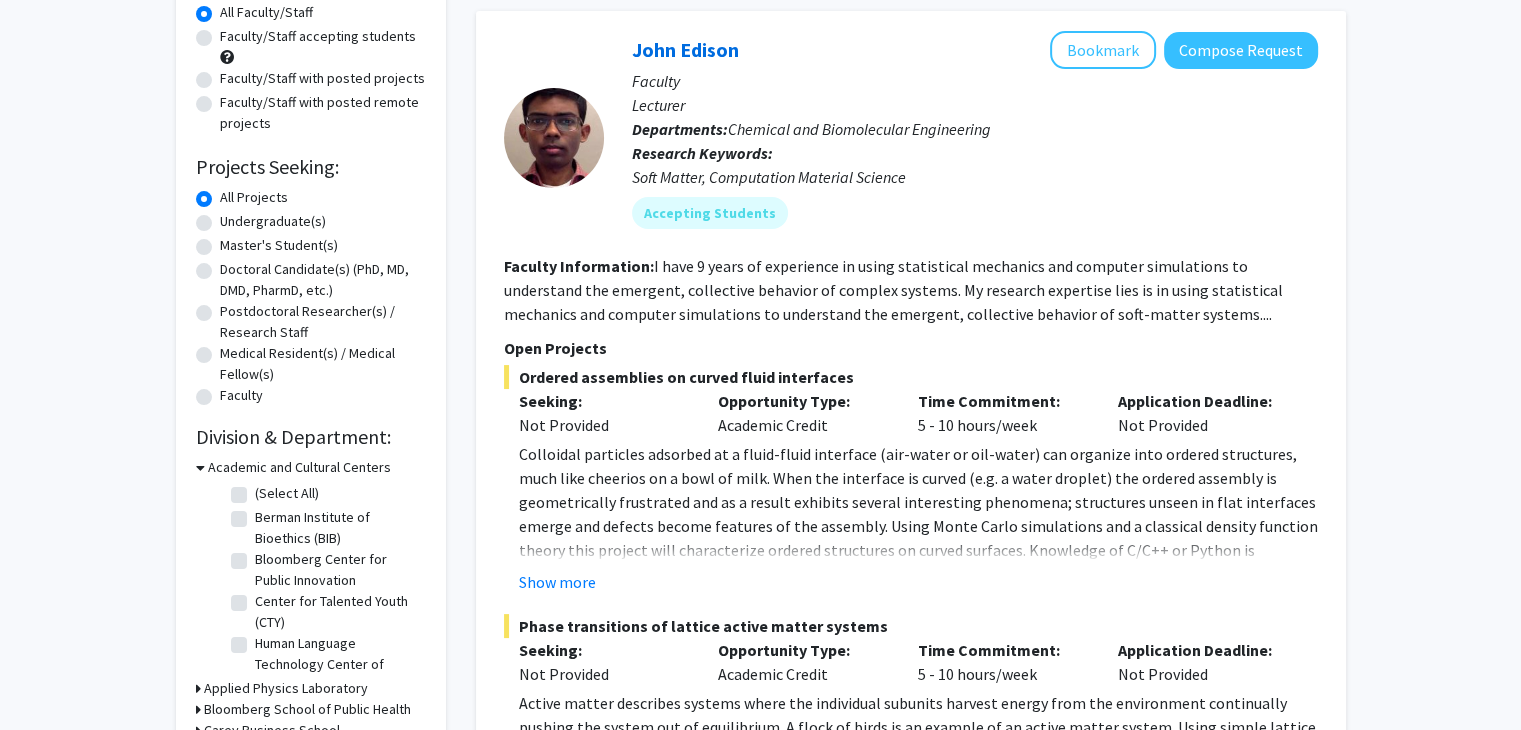 scroll, scrollTop: 331, scrollLeft: 0, axis: vertical 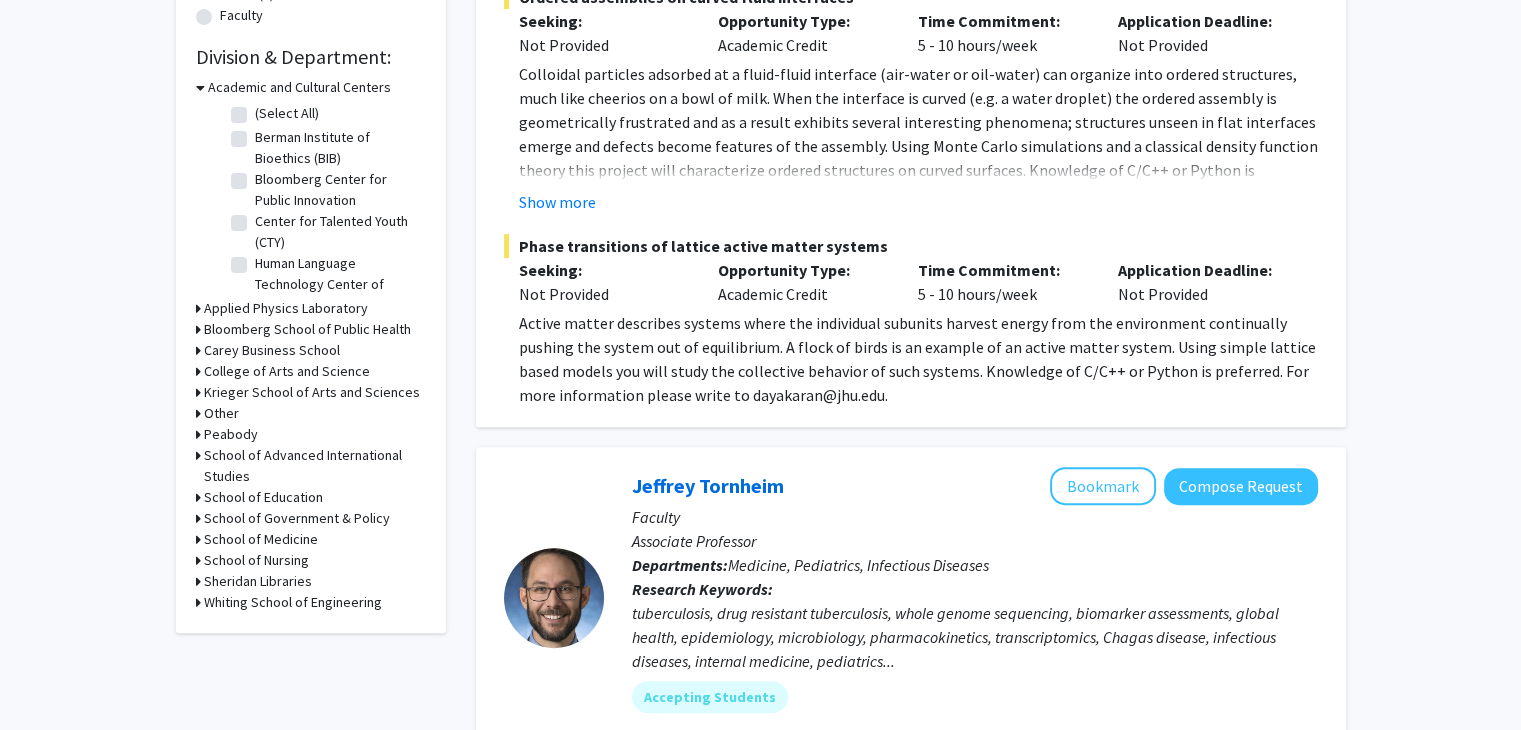click 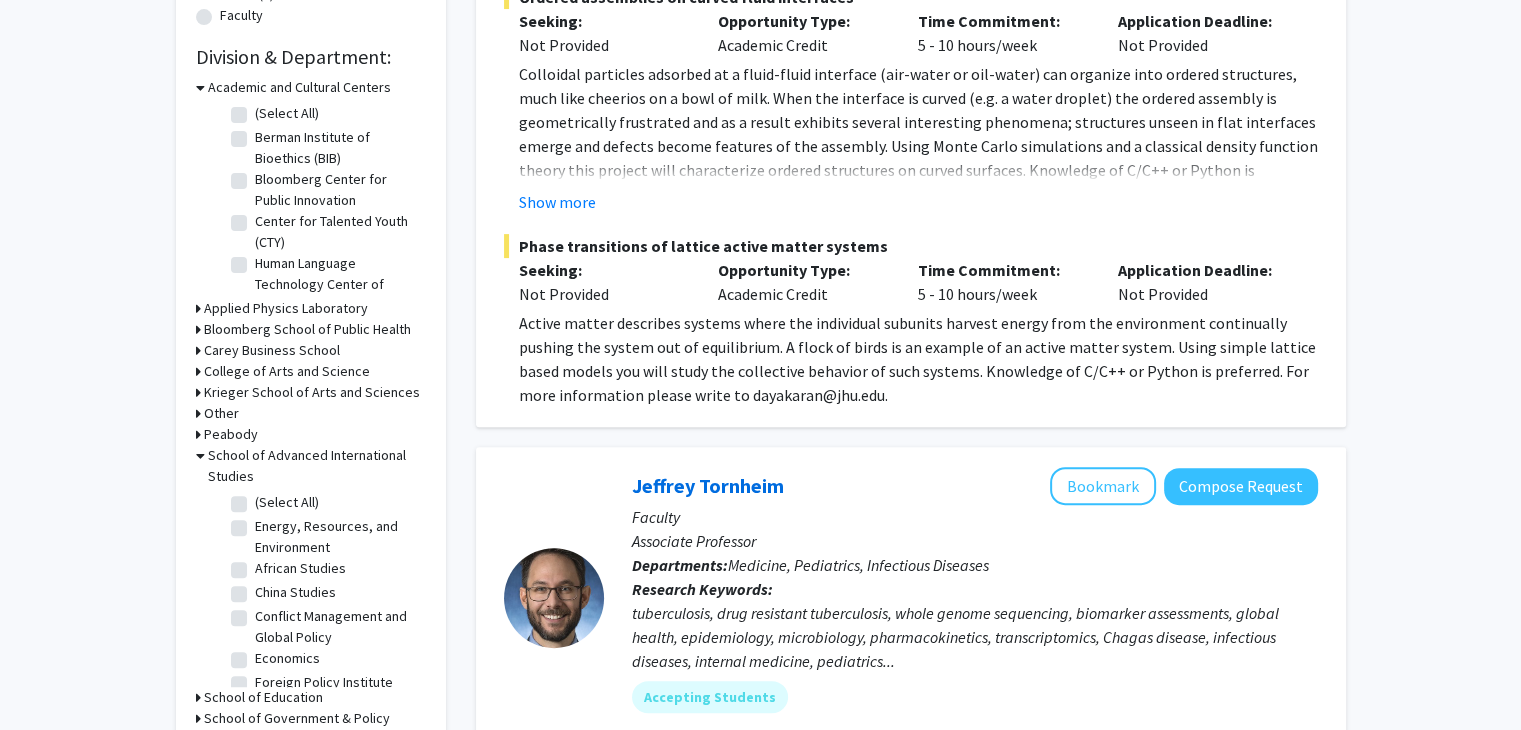 click on "African Studies" 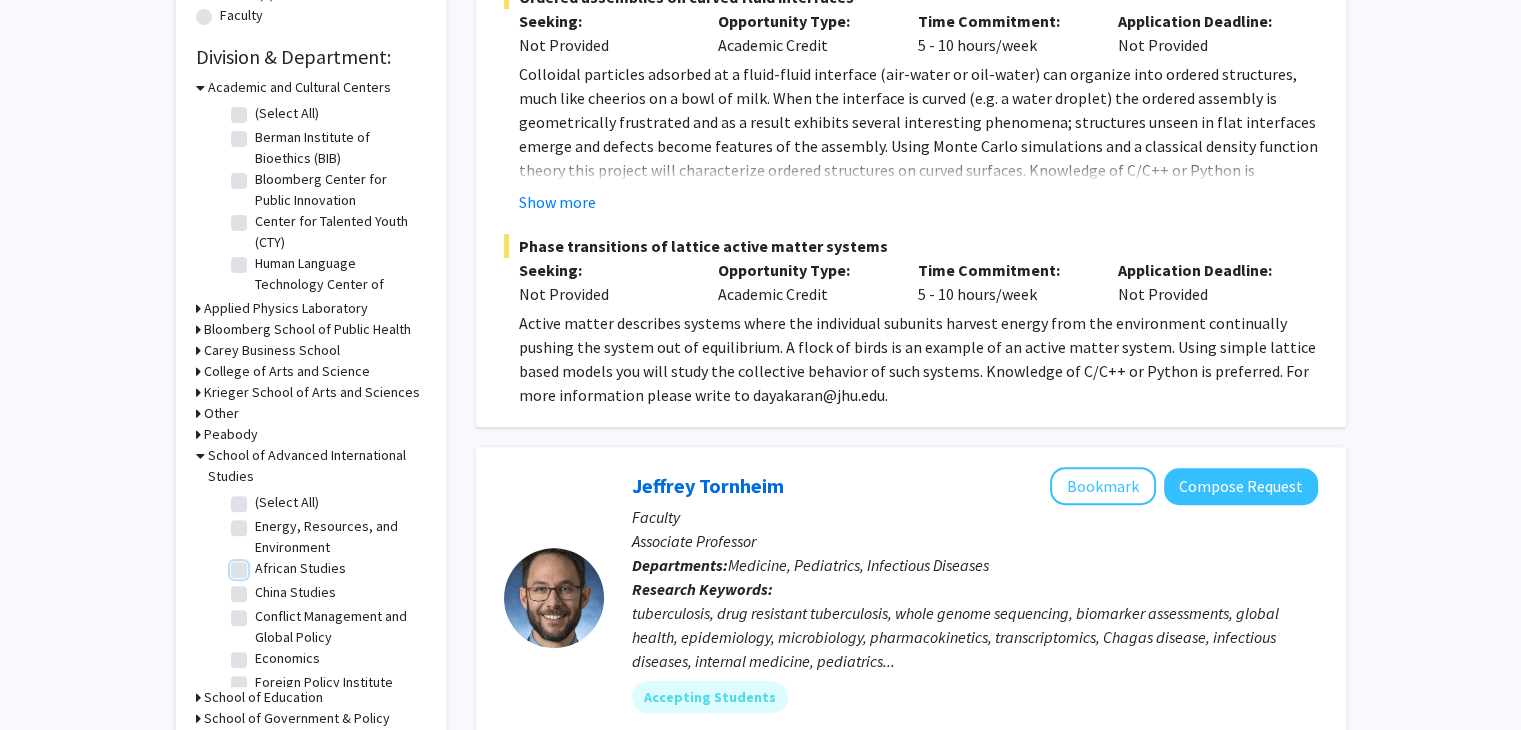 click on "African Studies" at bounding box center (261, 564) 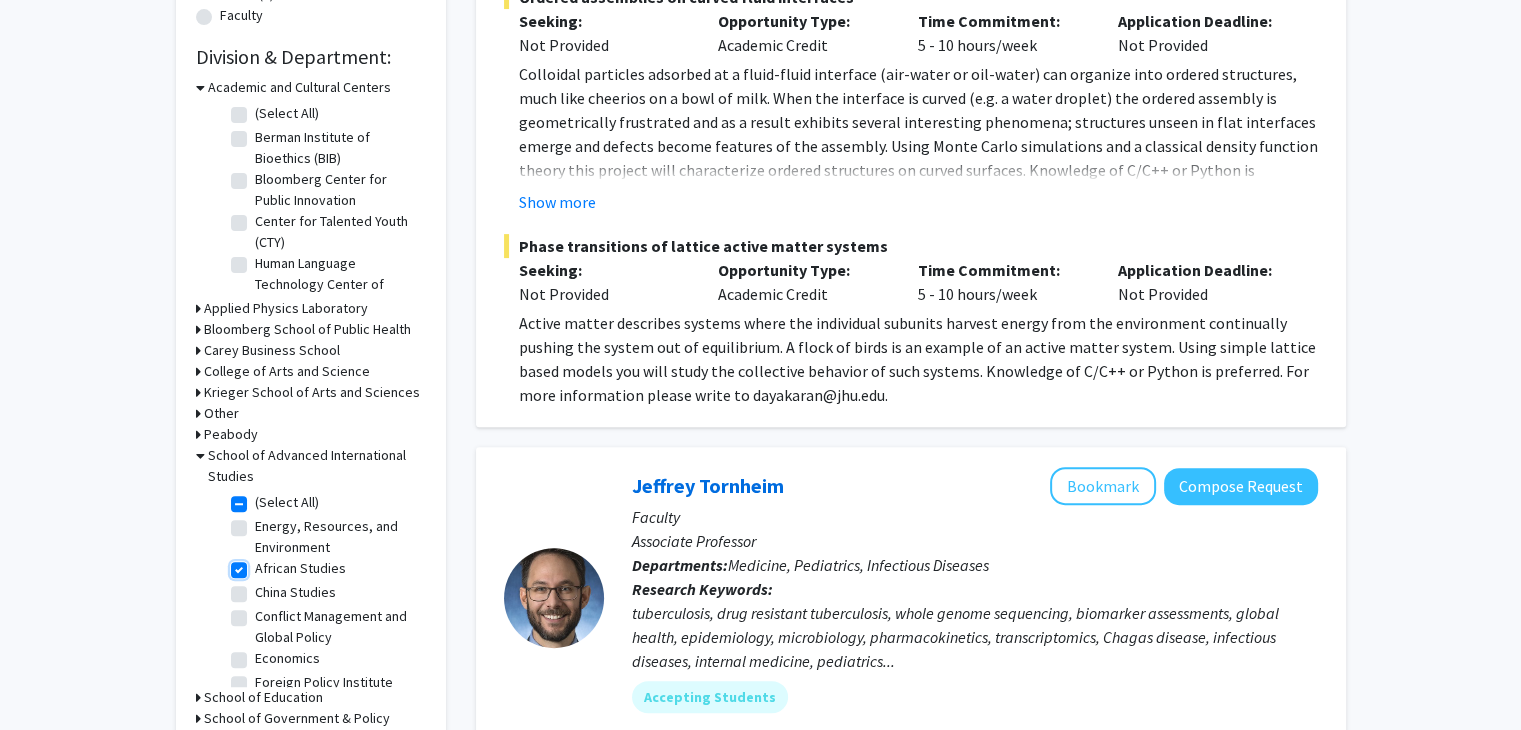 checkbox on "true" 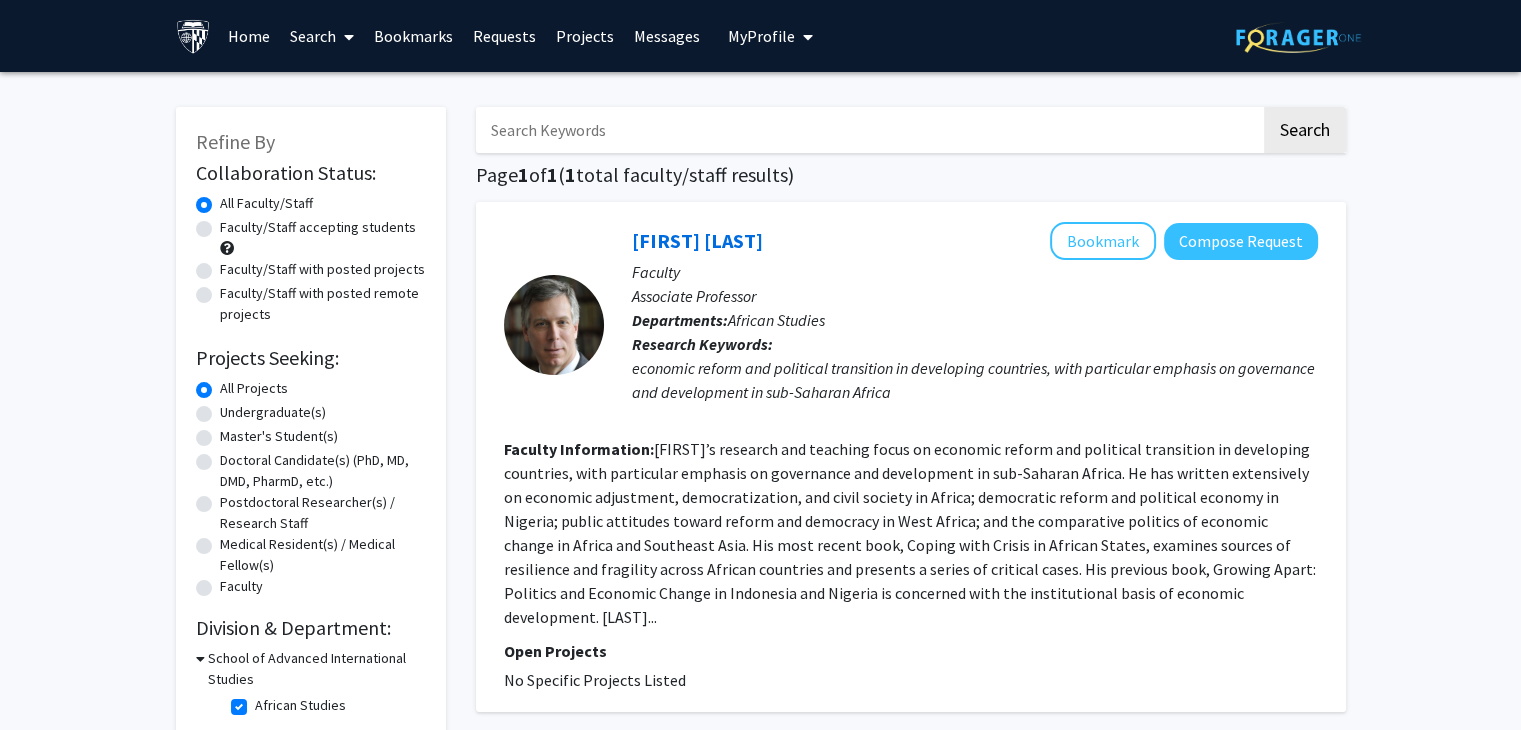 scroll, scrollTop: 84, scrollLeft: 0, axis: vertical 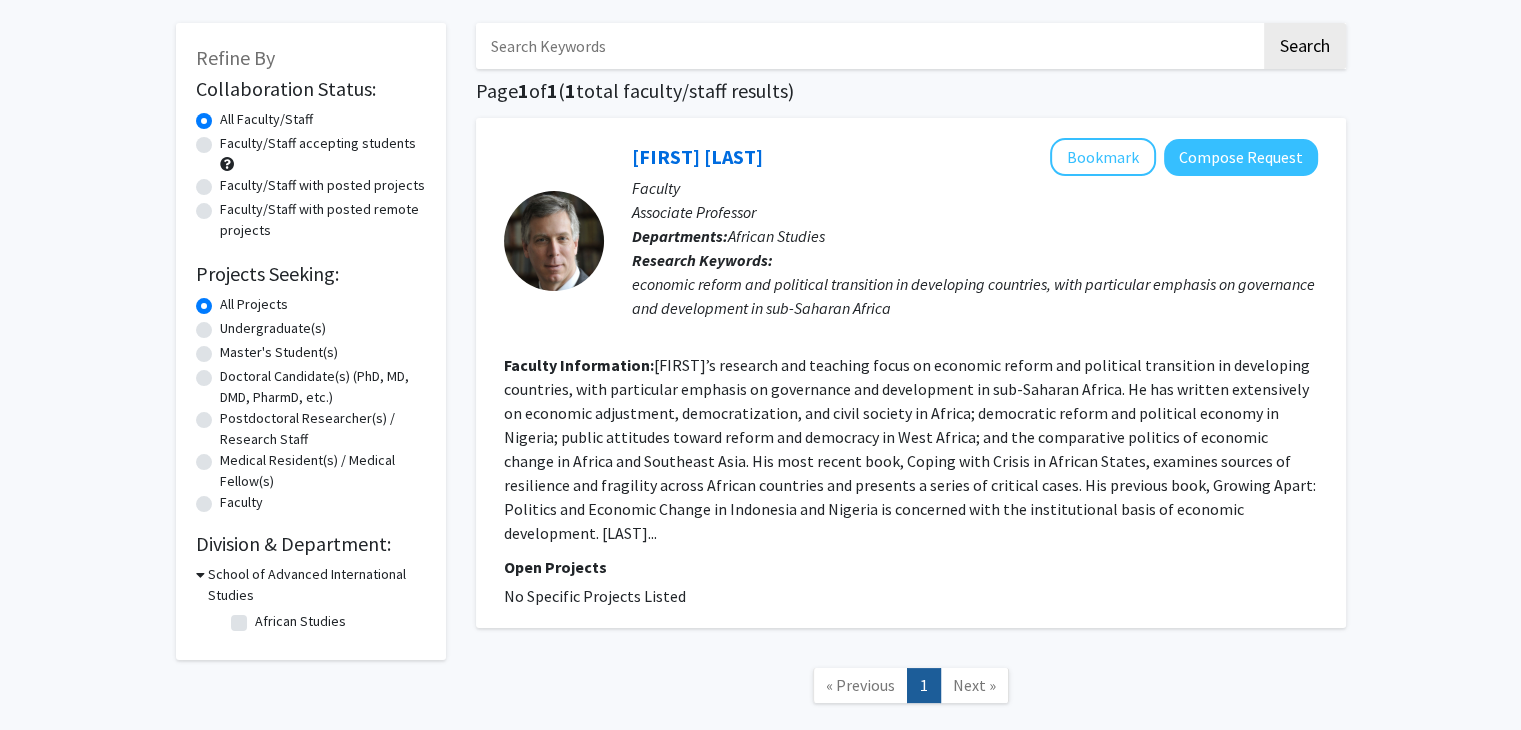 checkbox on "false" 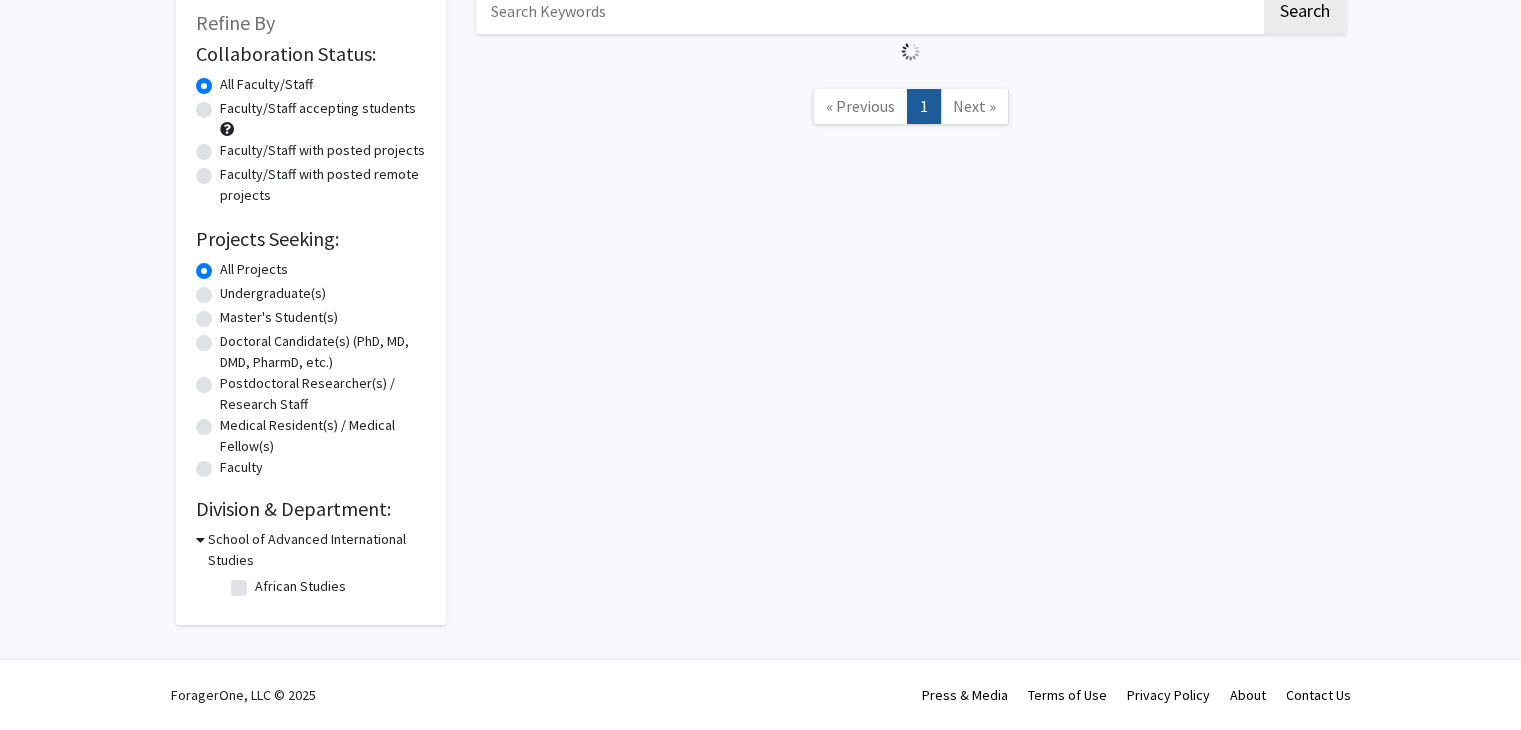 scroll, scrollTop: 179, scrollLeft: 0, axis: vertical 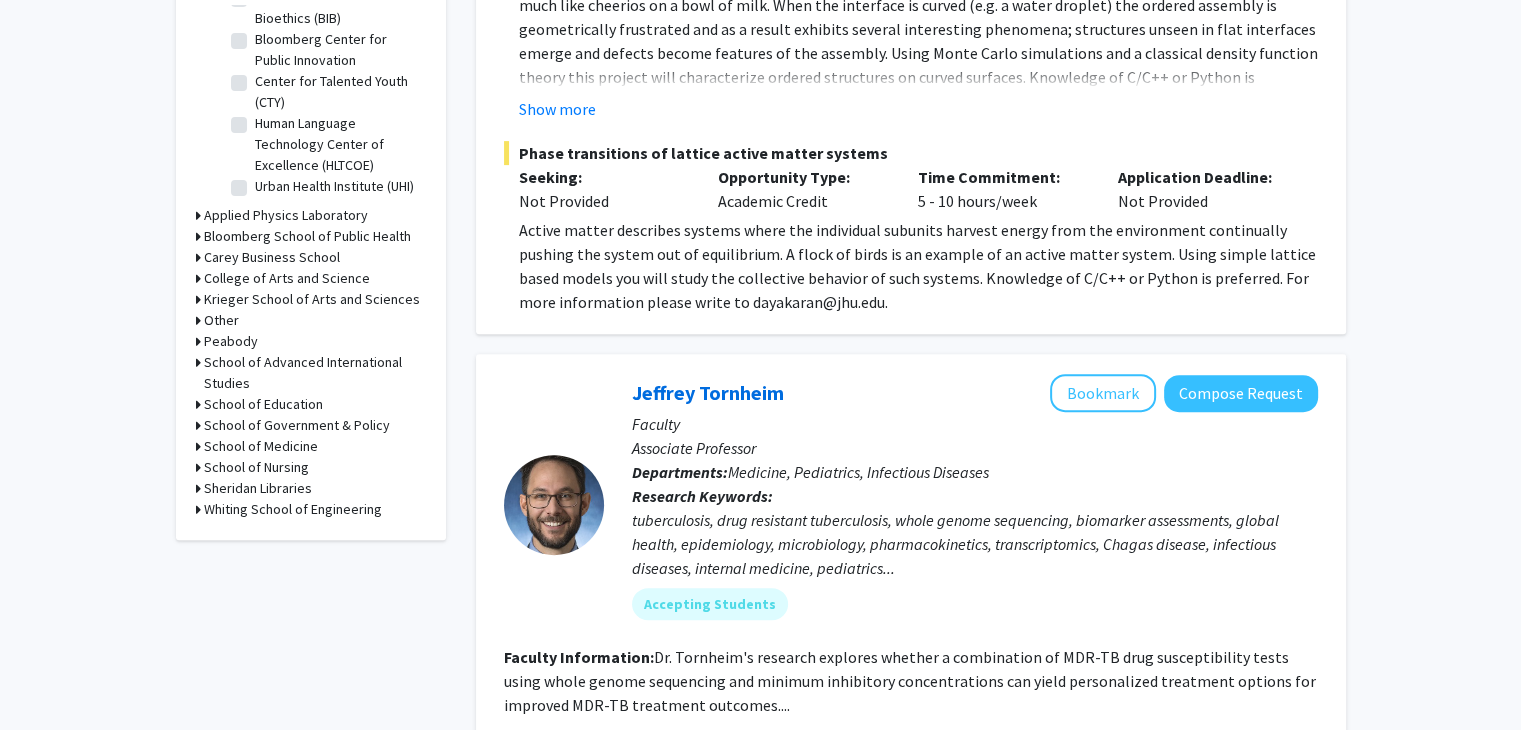 click on "School of Advanced International Studies" 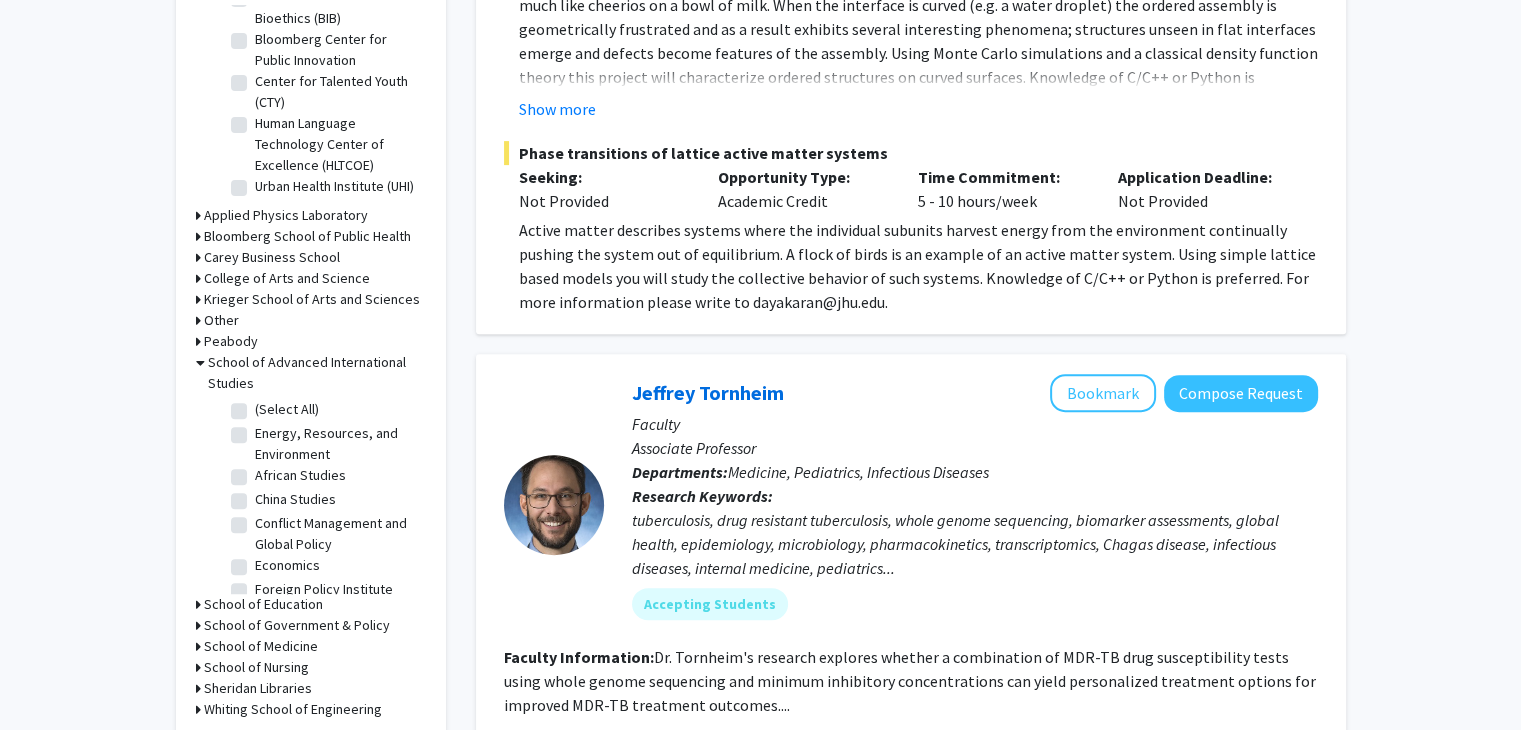click on "(Select All)" 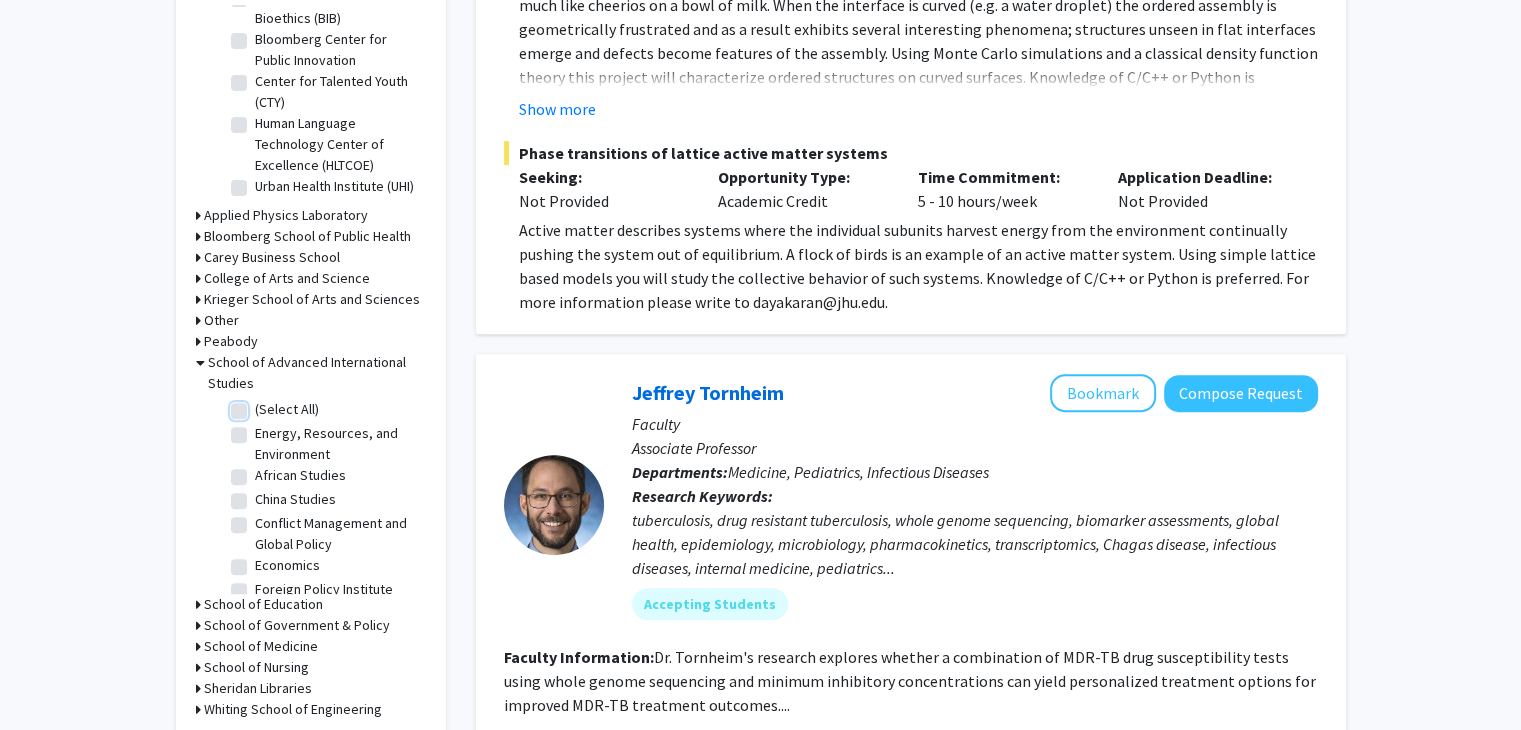 click on "(Select All)" at bounding box center (261, 405) 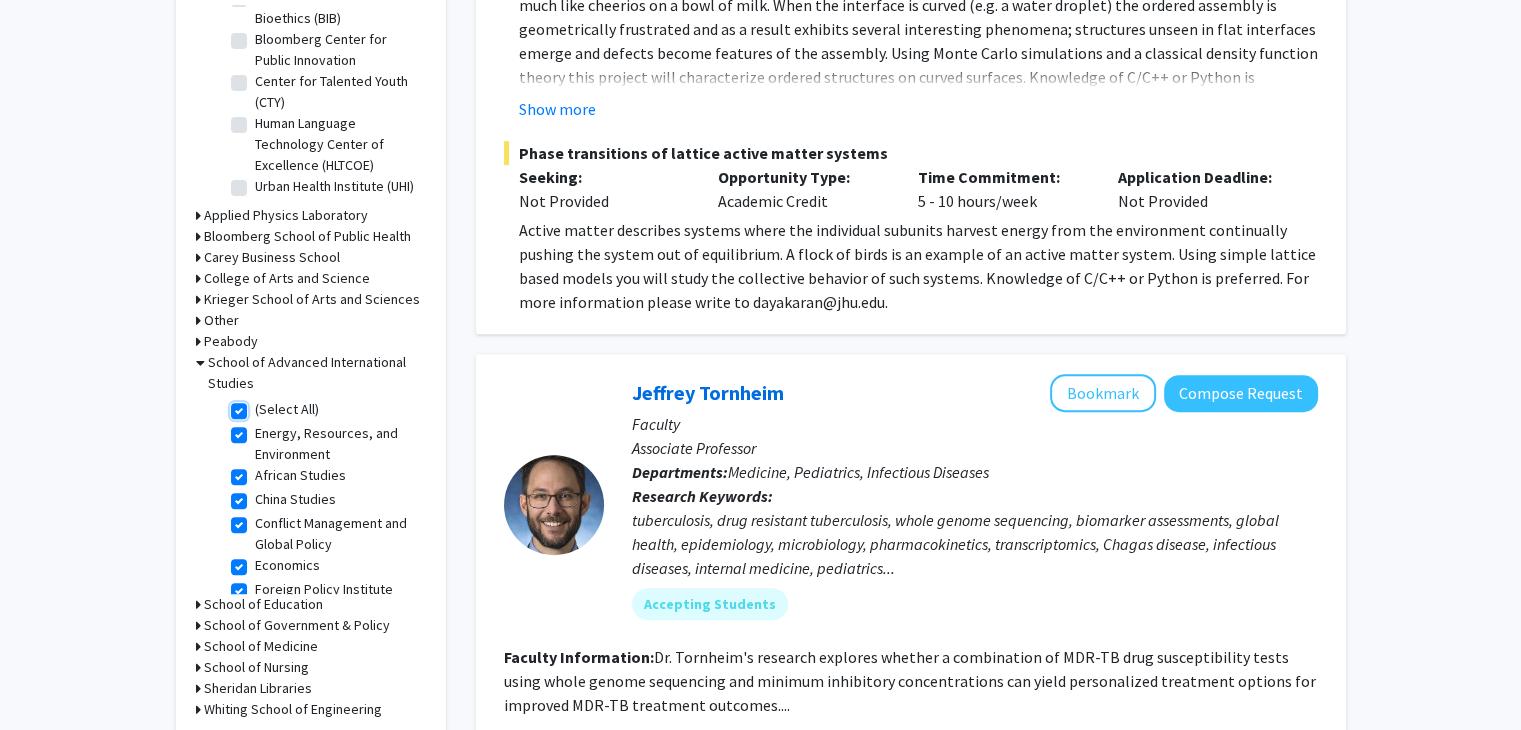 checkbox on "true" 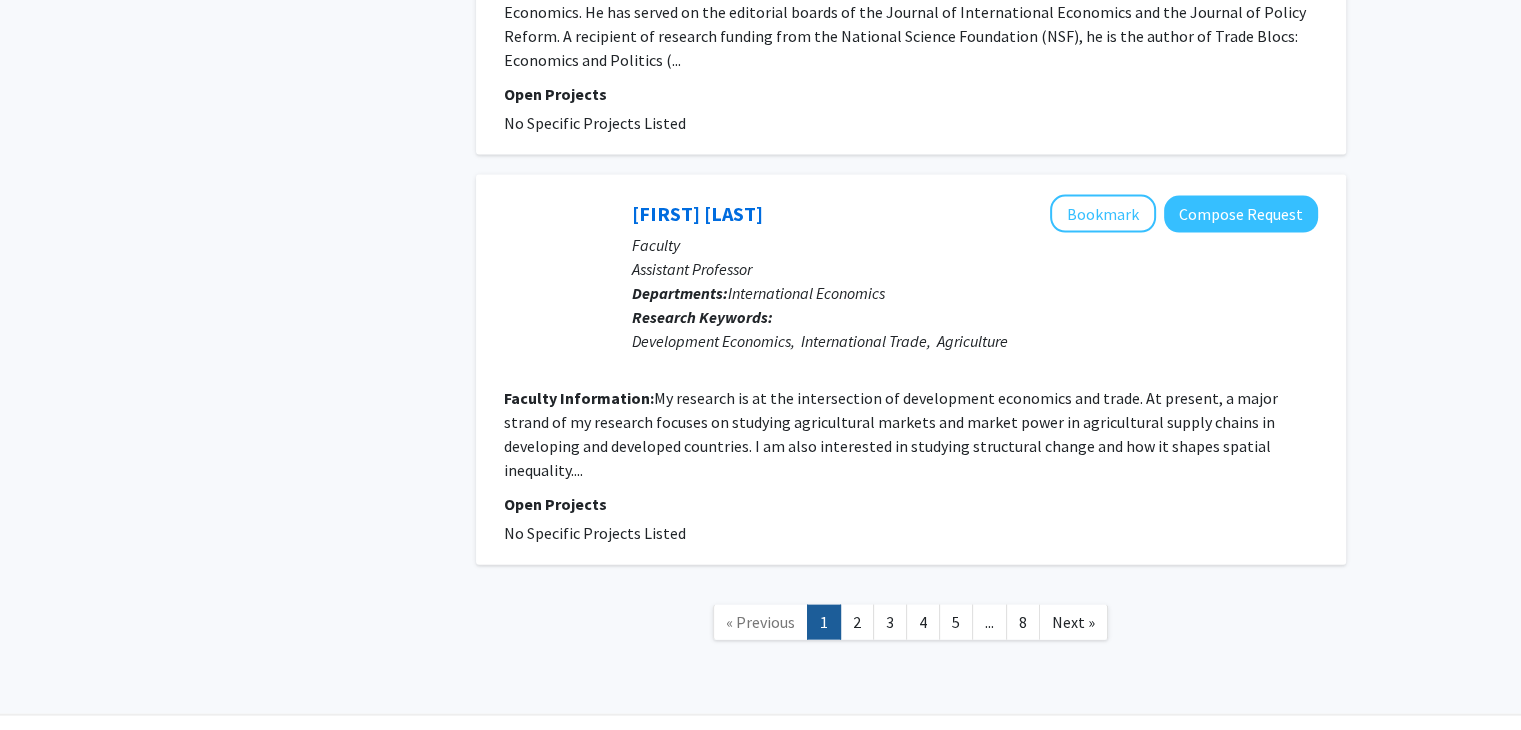 scroll, scrollTop: 4196, scrollLeft: 0, axis: vertical 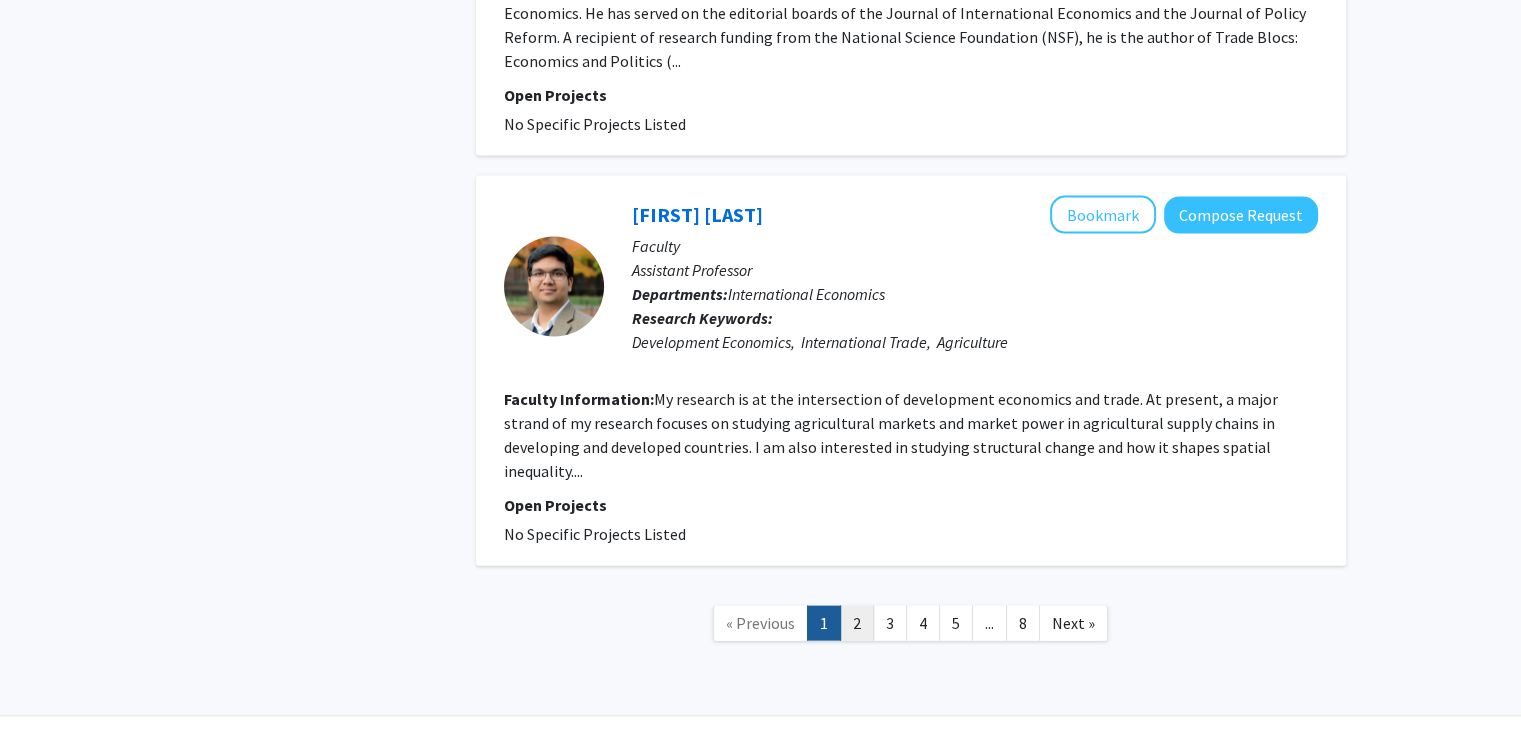 click on "2" 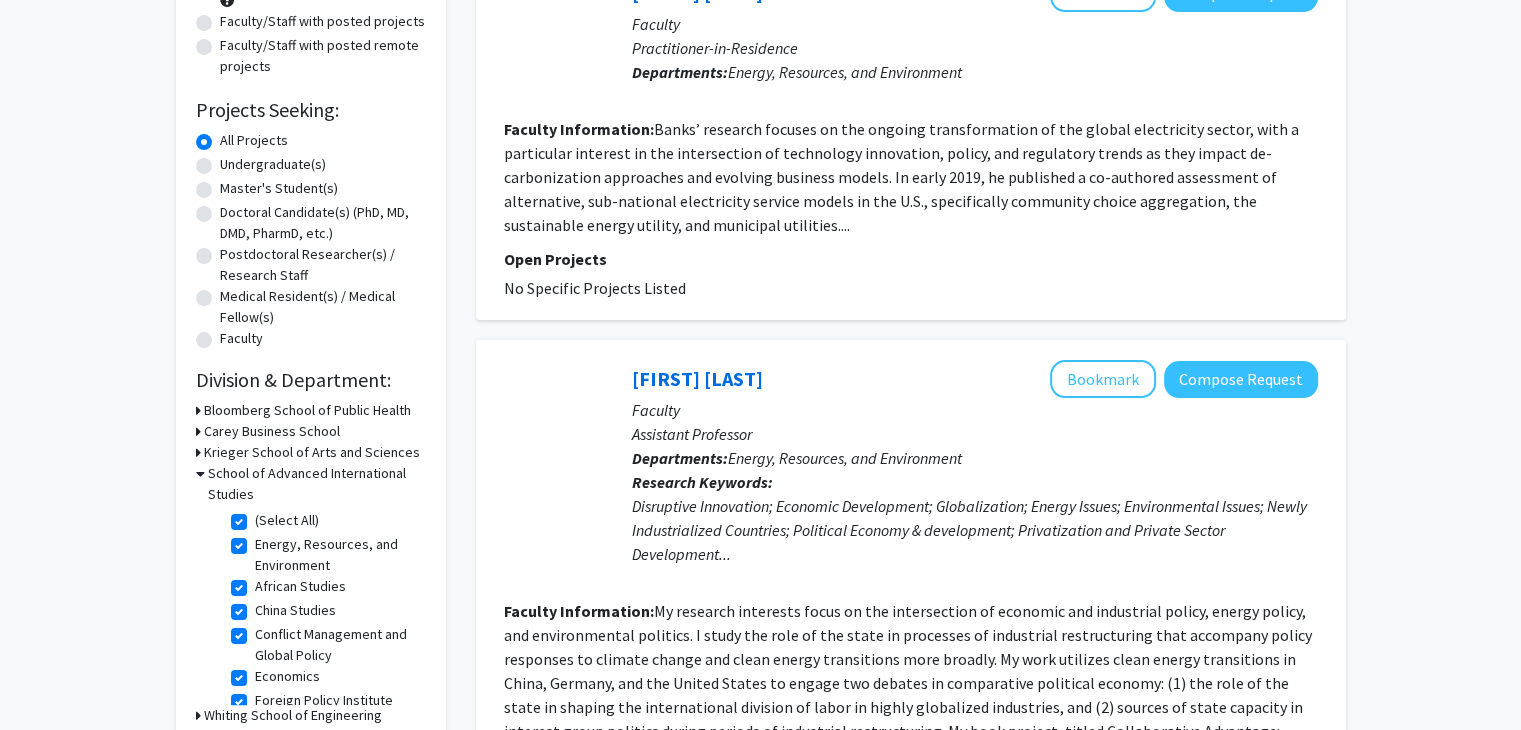 scroll, scrollTop: 0, scrollLeft: 0, axis: both 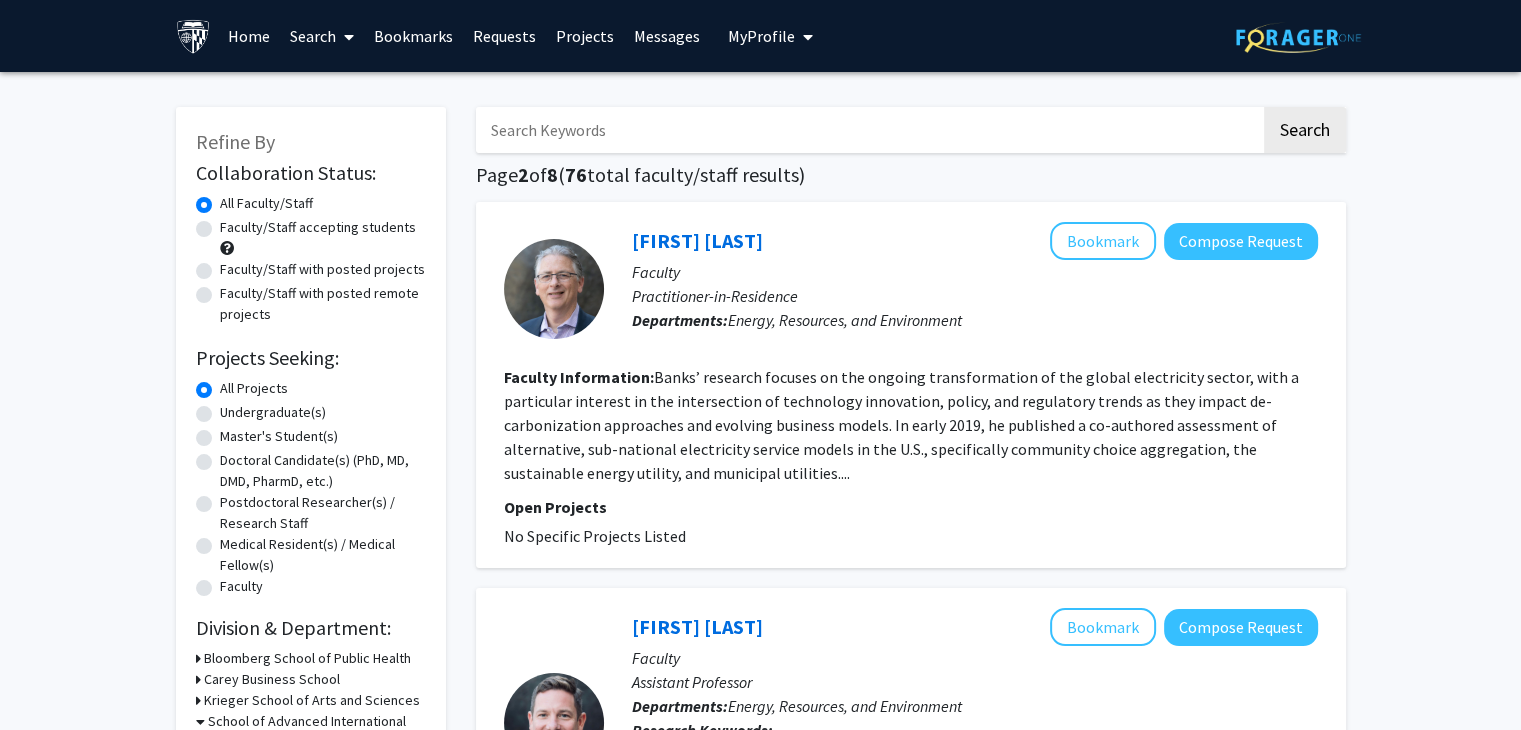 click at bounding box center (868, 130) 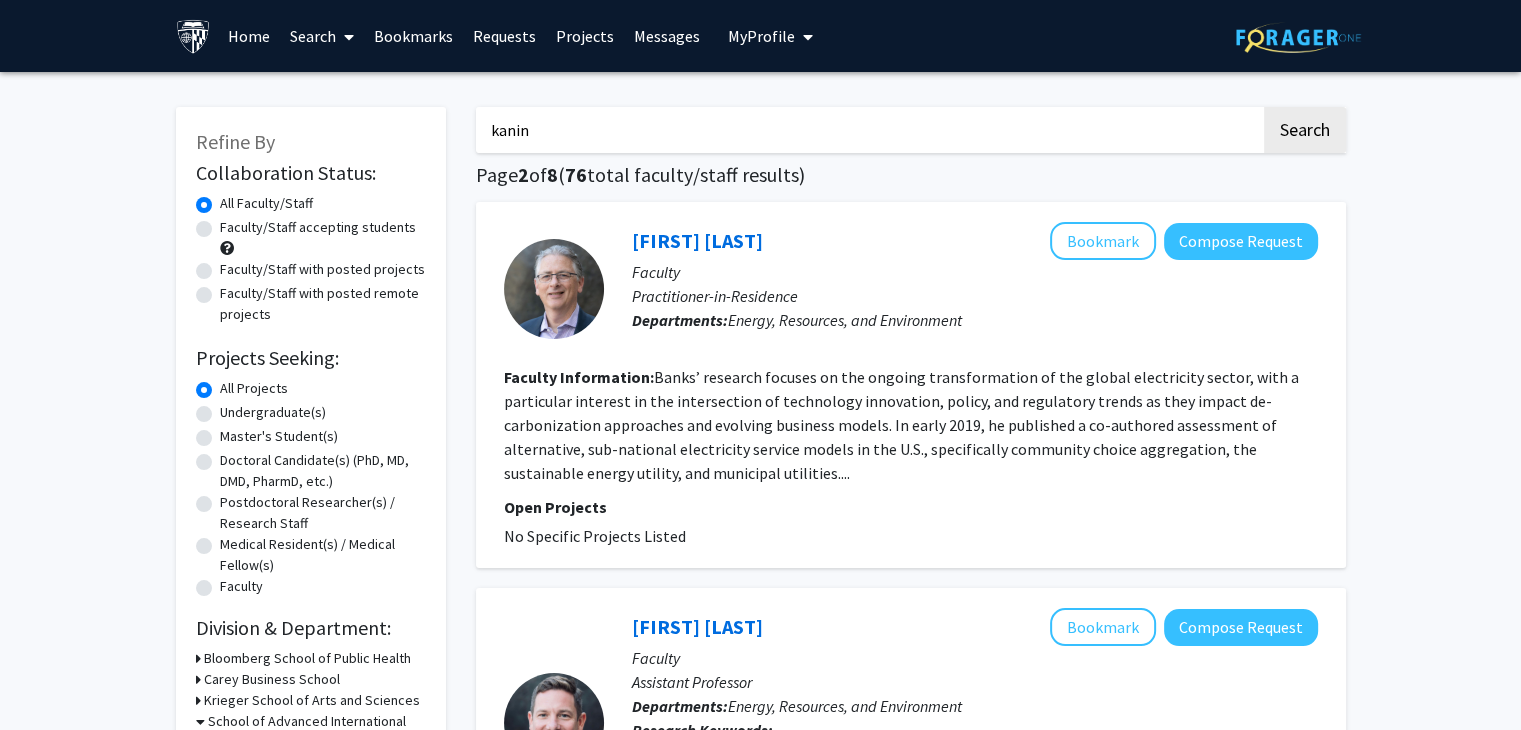 type on "kanin" 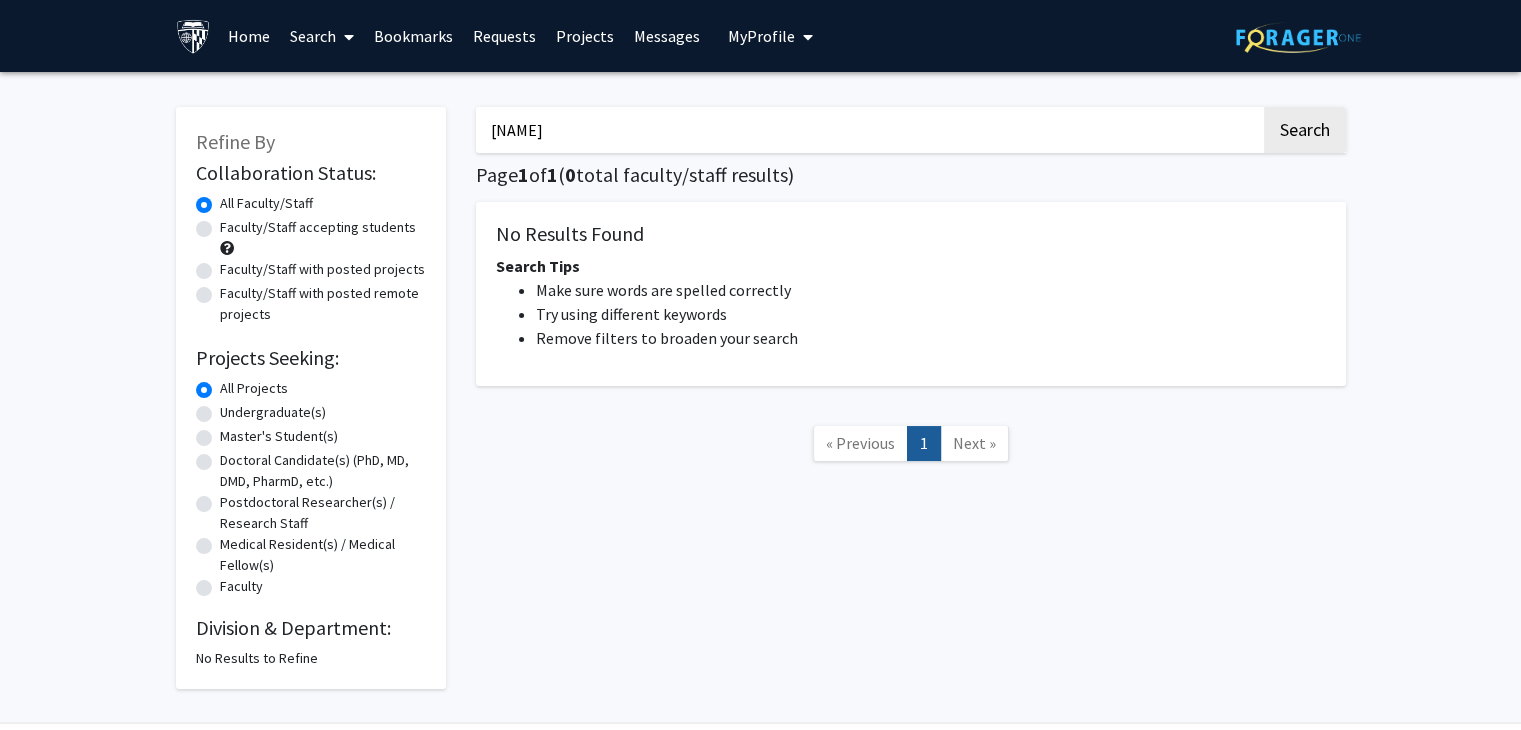 type on "k" 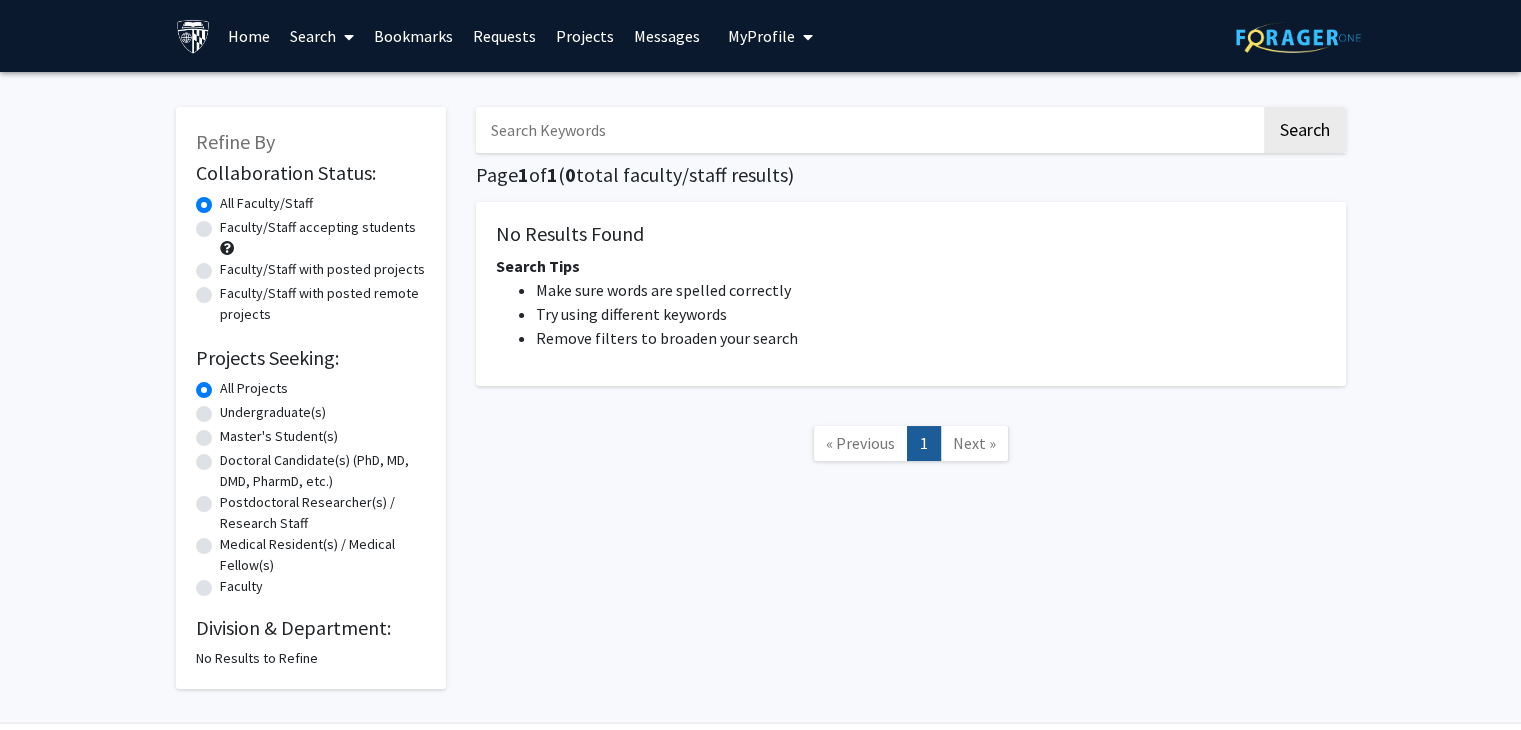 type 